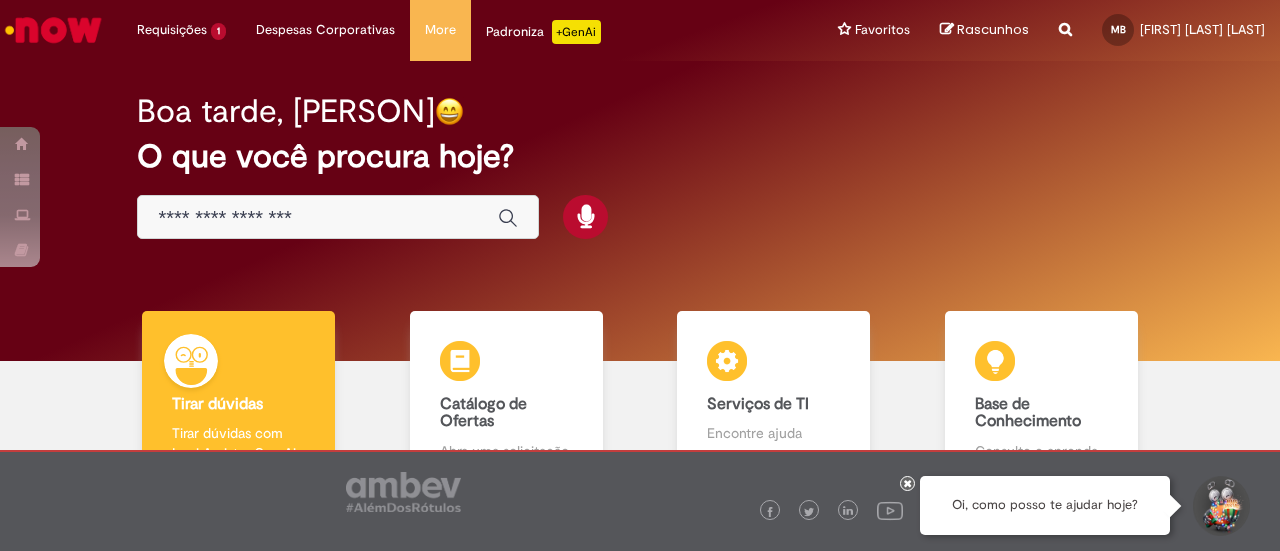 scroll, scrollTop: 0, scrollLeft: 0, axis: both 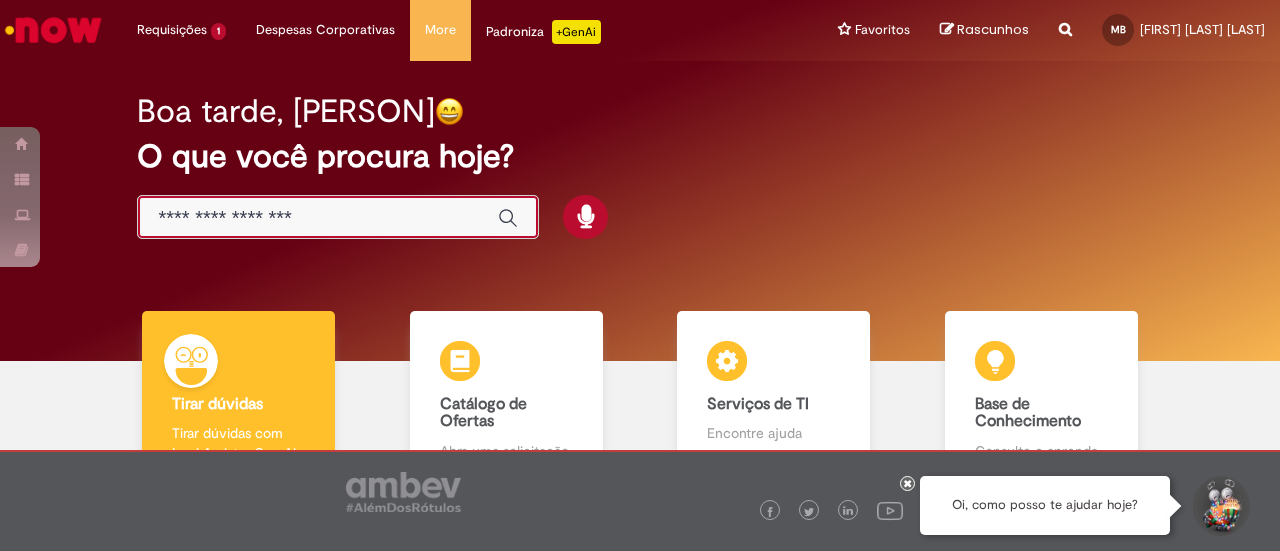 click at bounding box center (318, 218) 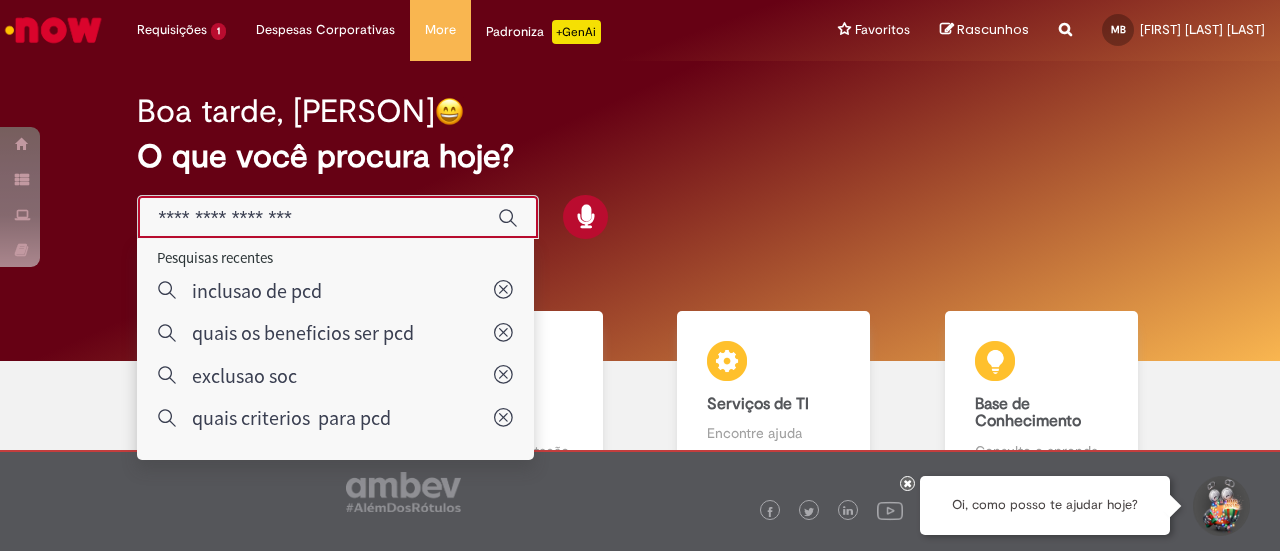 type on "**********" 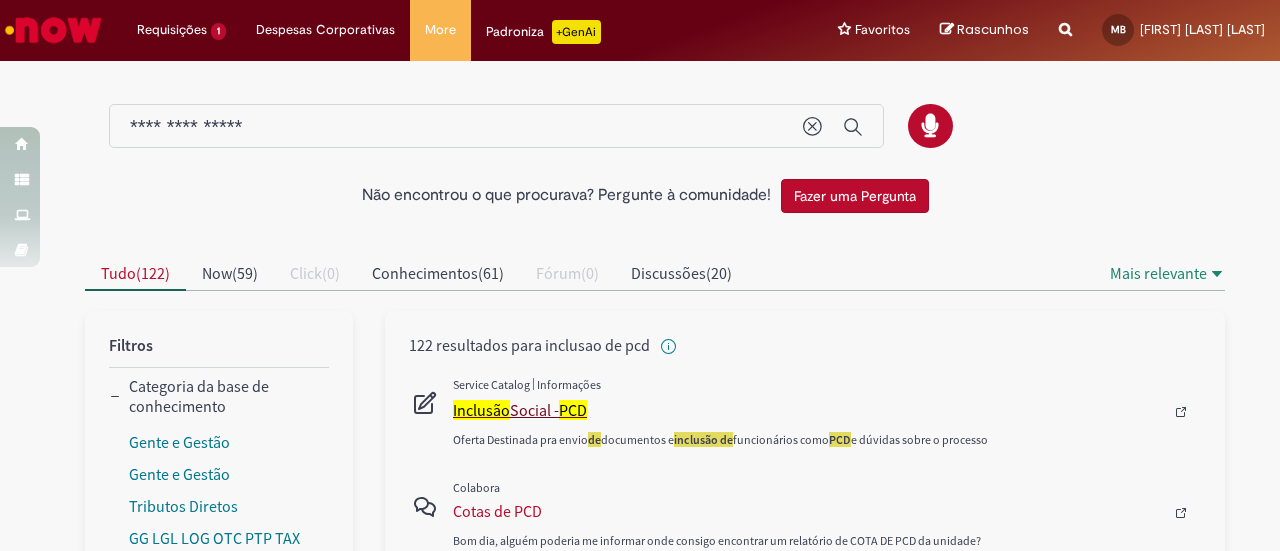 click on "Inclusão  Social -  PCD" at bounding box center (808, 410) 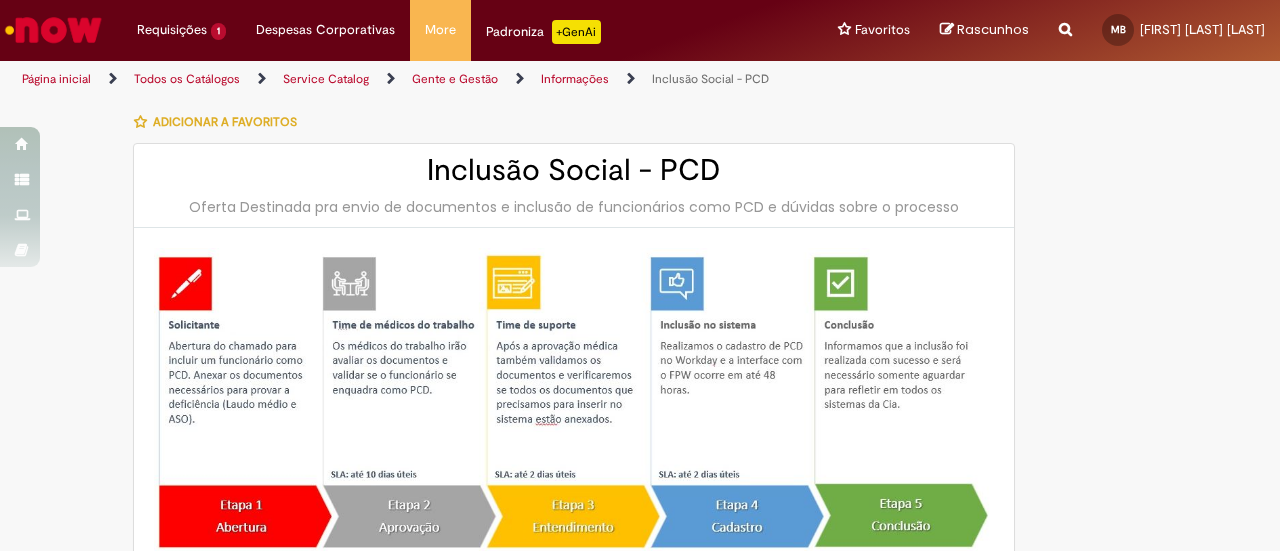 type on "*********" 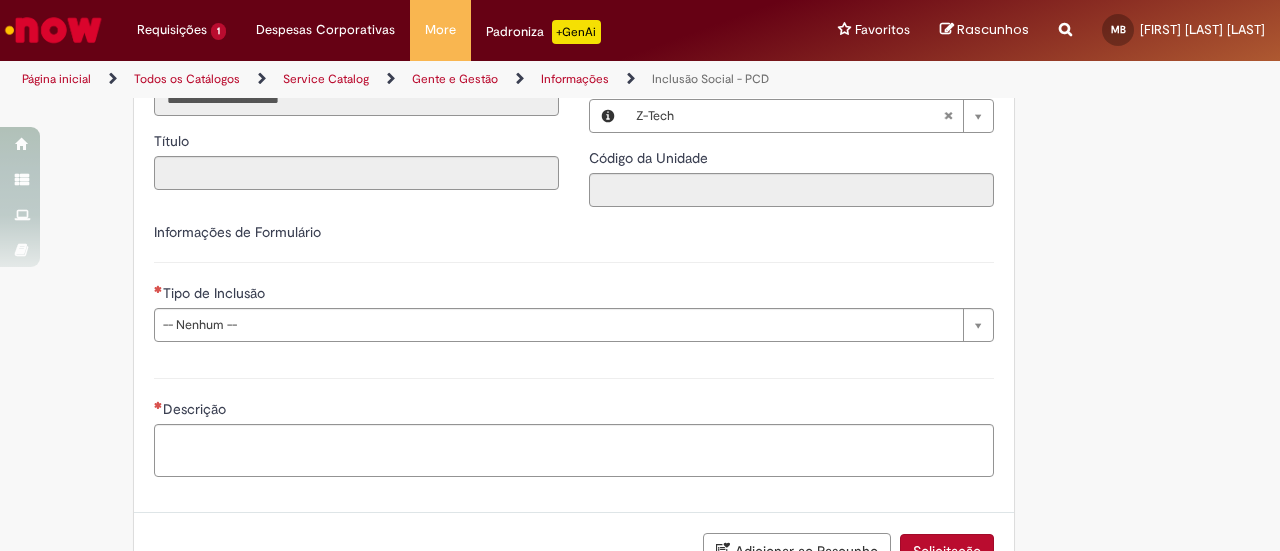 scroll, scrollTop: 668, scrollLeft: 0, axis: vertical 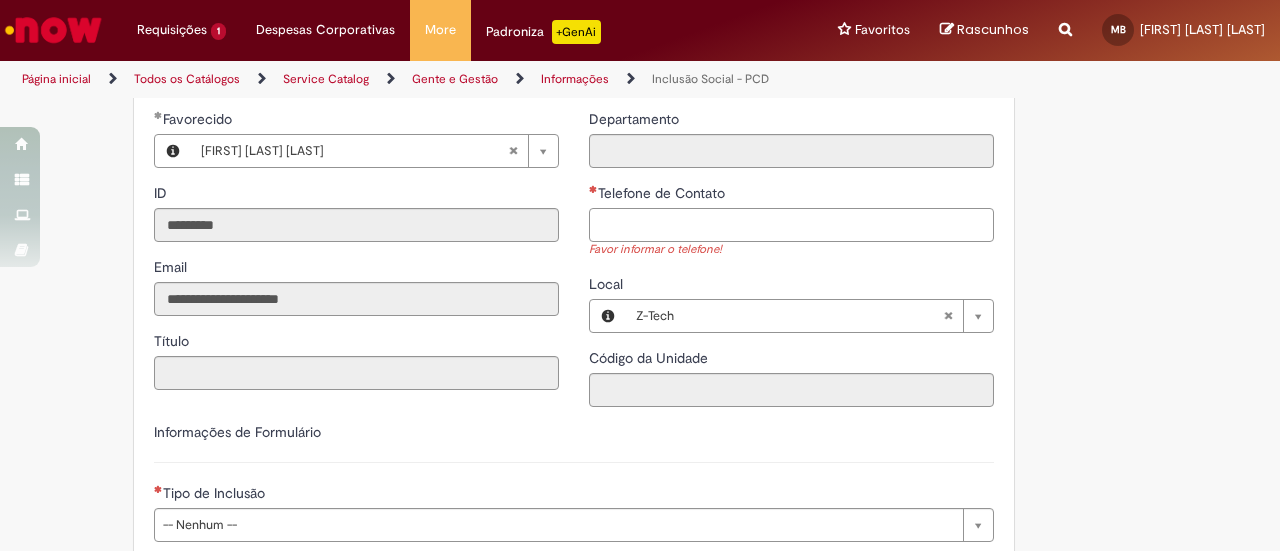 click on "Telefone de Contato" at bounding box center [791, 225] 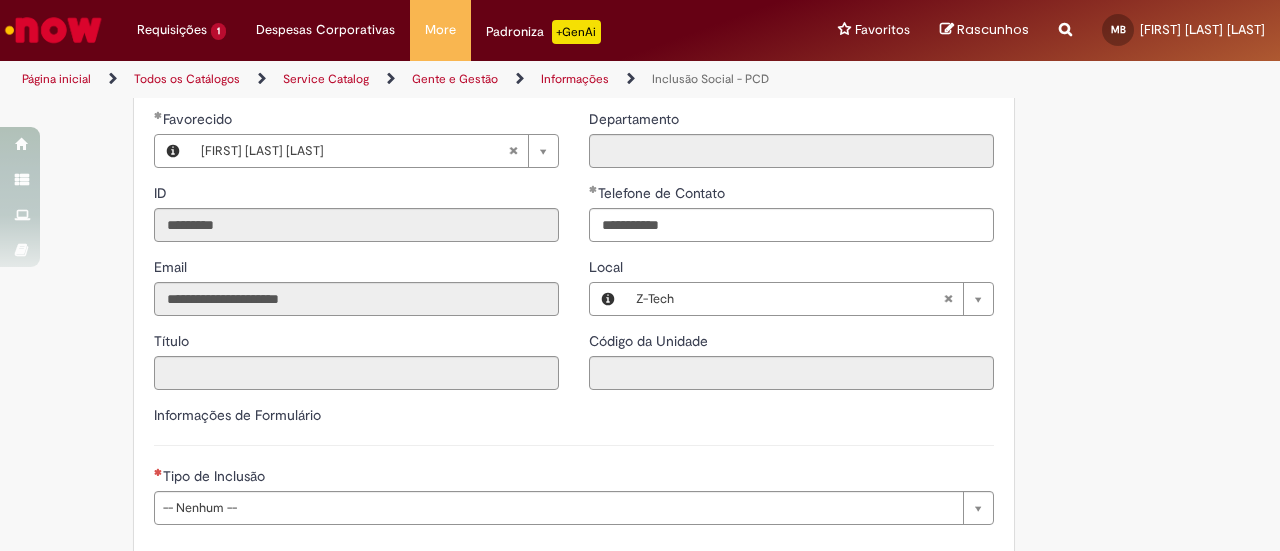 type on "**********" 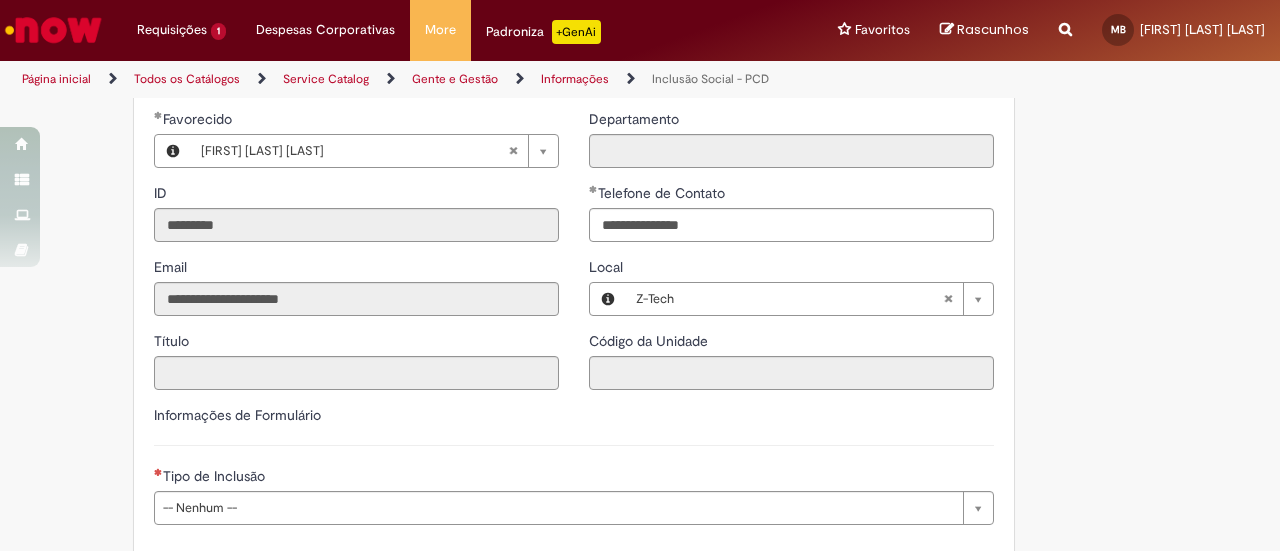 click on "**********" at bounding box center (574, 472) 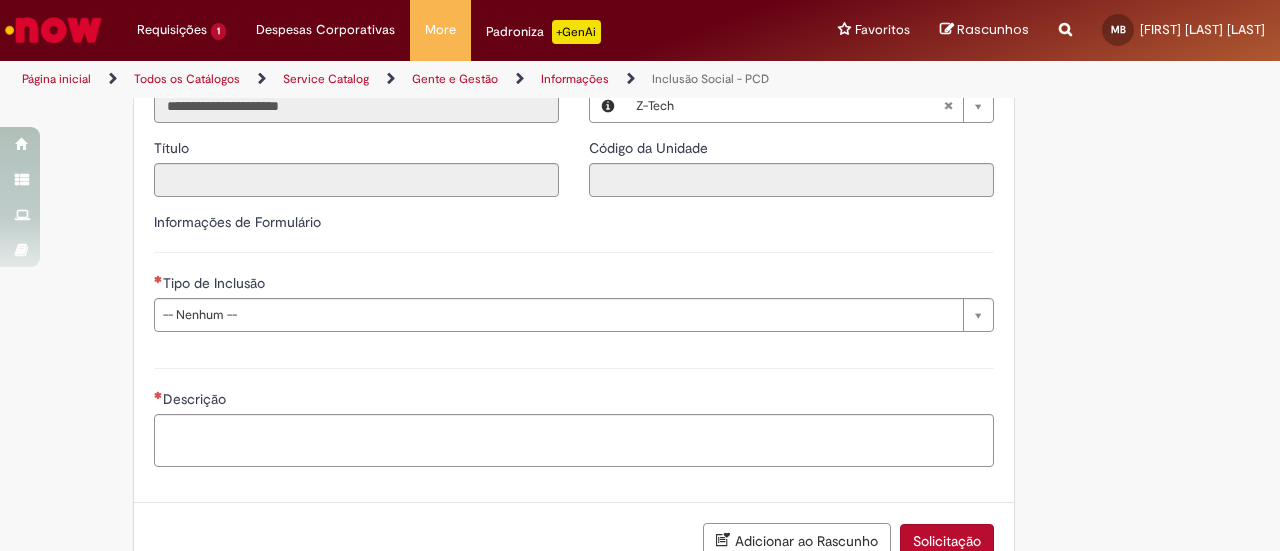 scroll, scrollTop: 868, scrollLeft: 0, axis: vertical 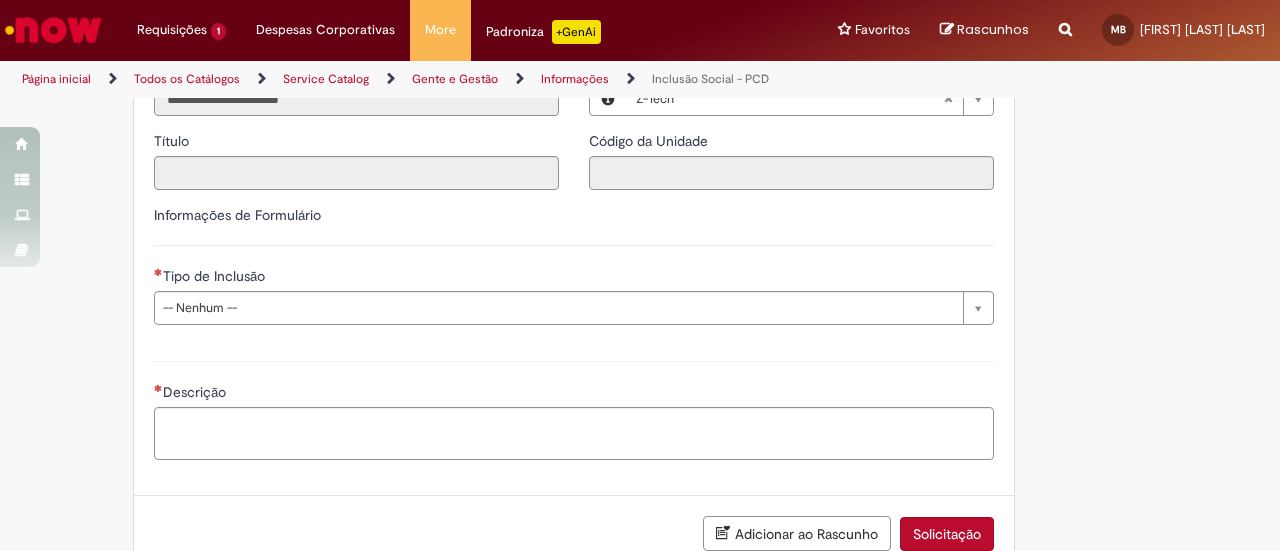 click on "**********" at bounding box center (574, 272) 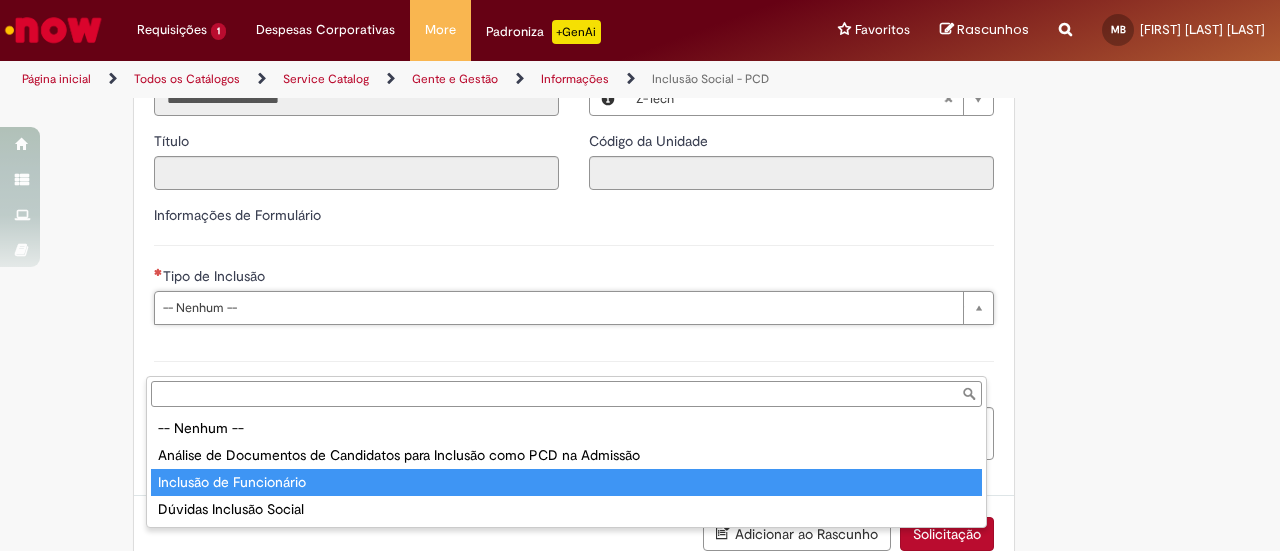 type on "**********" 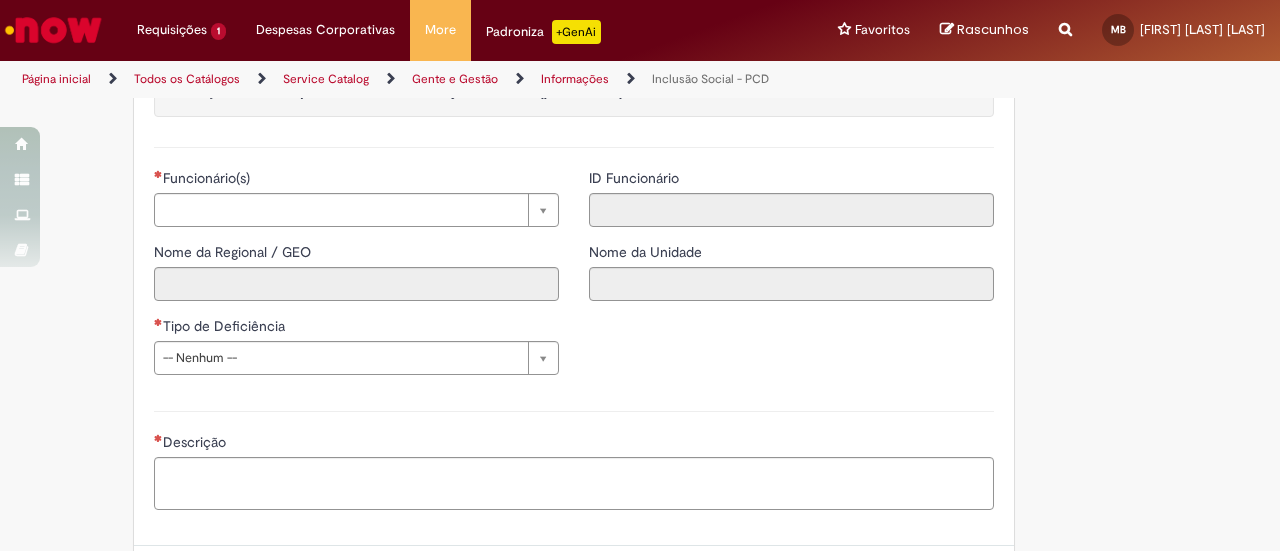 scroll, scrollTop: 1168, scrollLeft: 0, axis: vertical 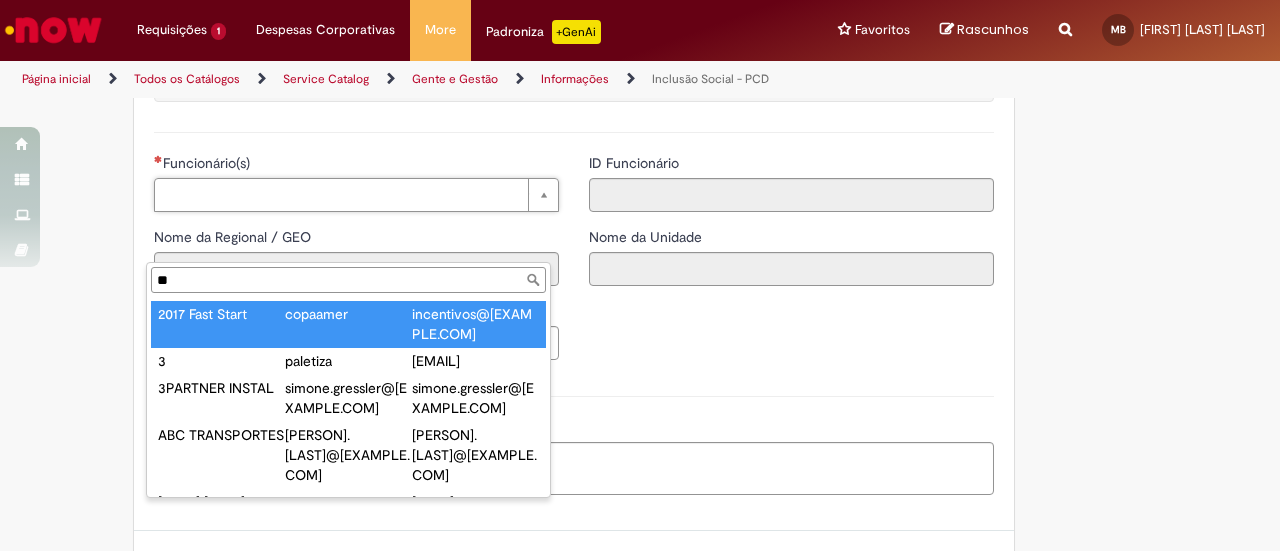 type on "*" 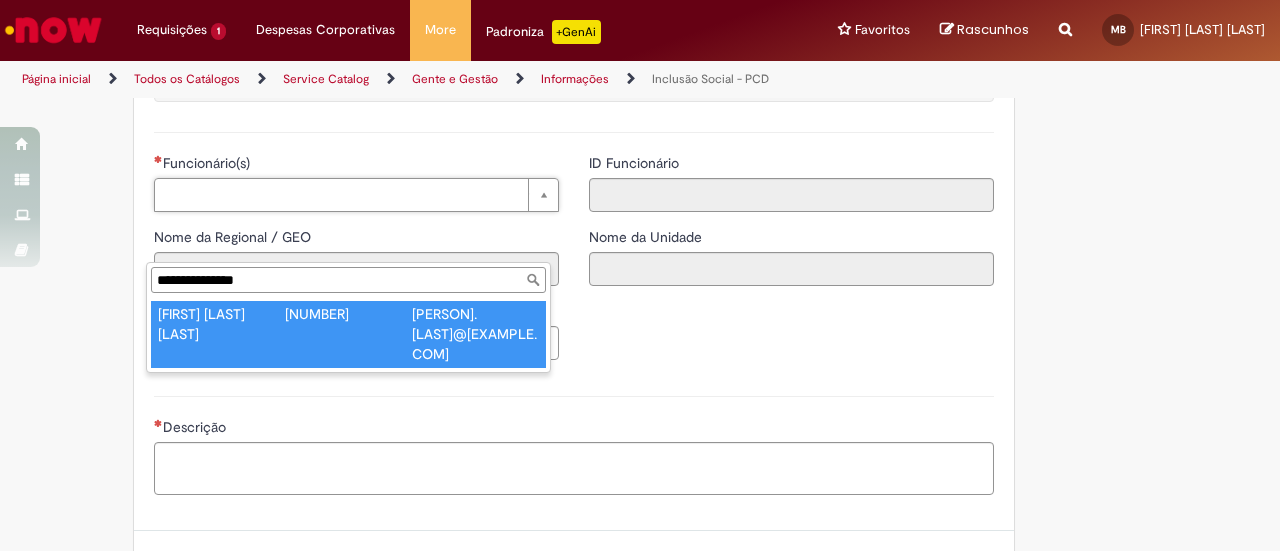 type on "**********" 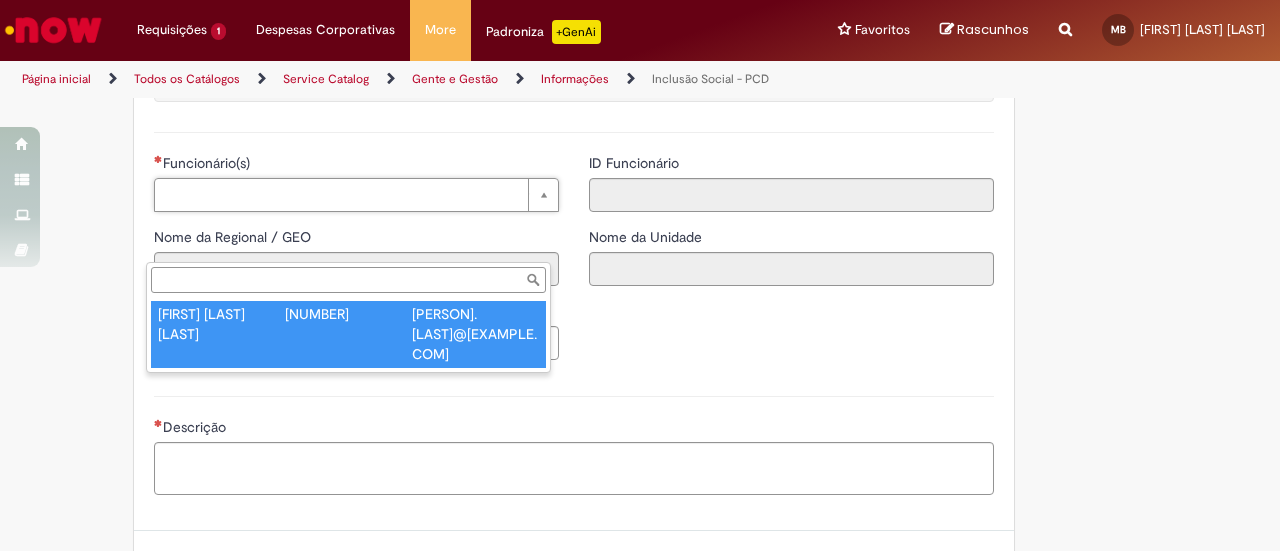 type on "*******" 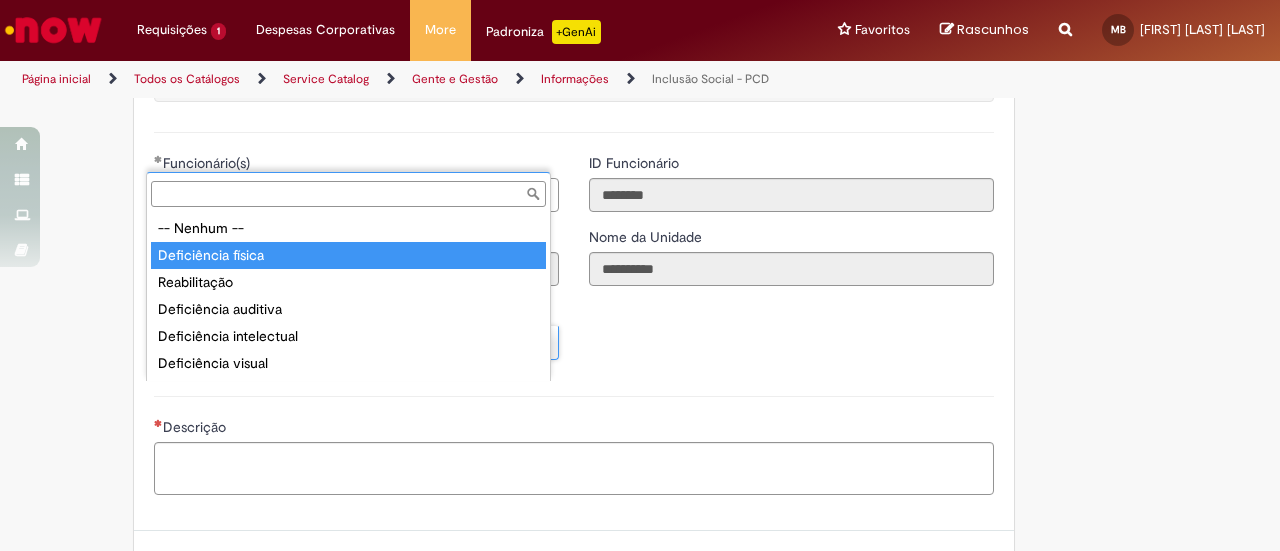 type on "**********" 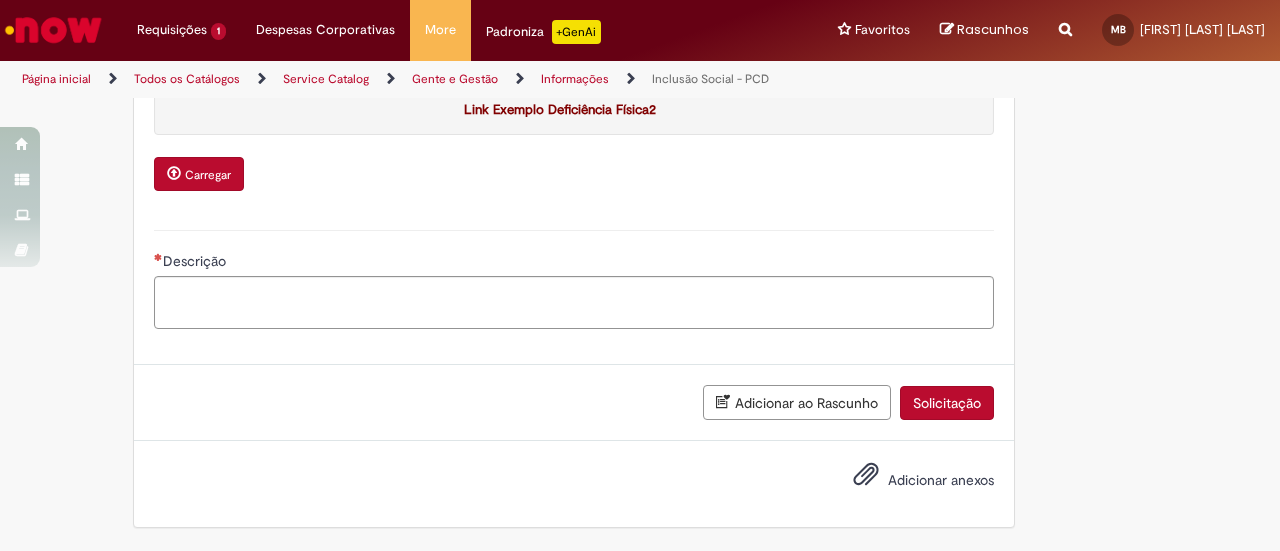 scroll, scrollTop: 1700, scrollLeft: 0, axis: vertical 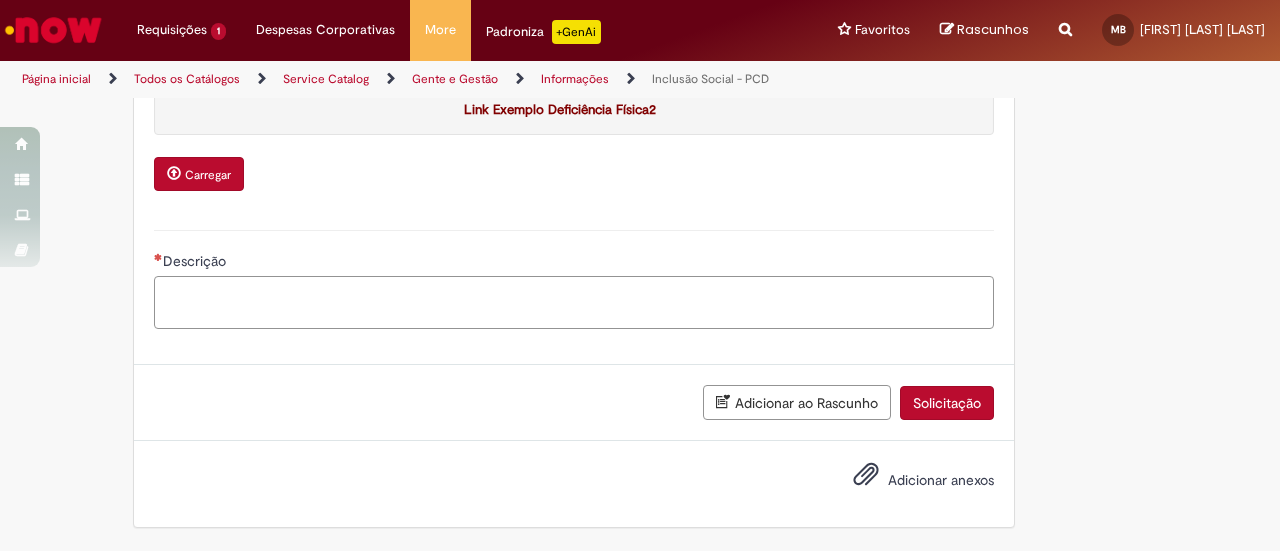 click on "Descrição" at bounding box center (574, 302) 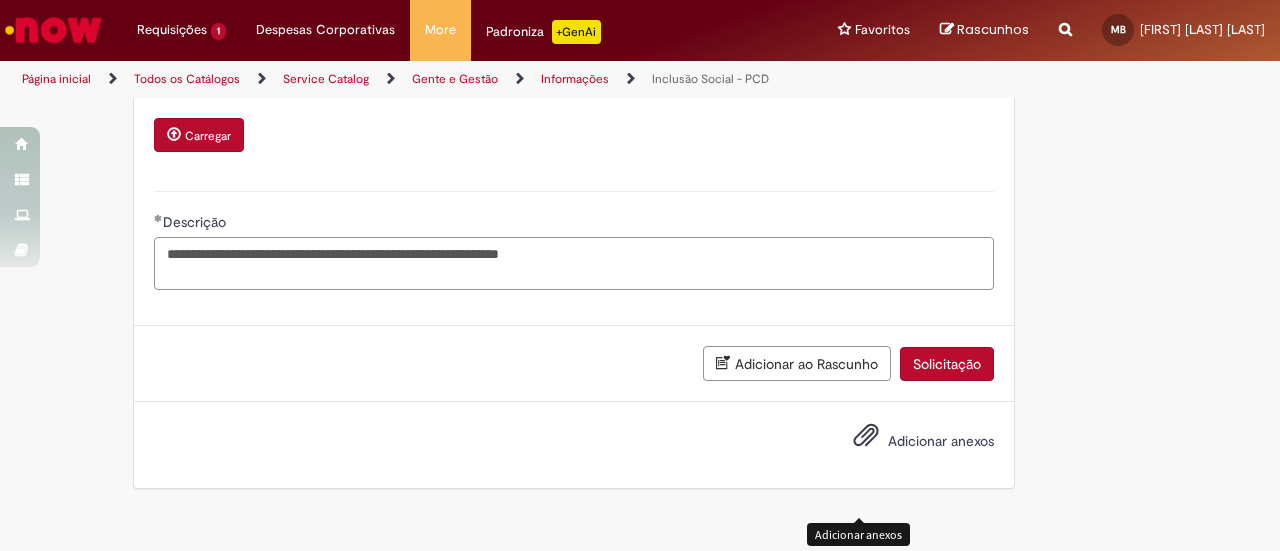 type on "**********" 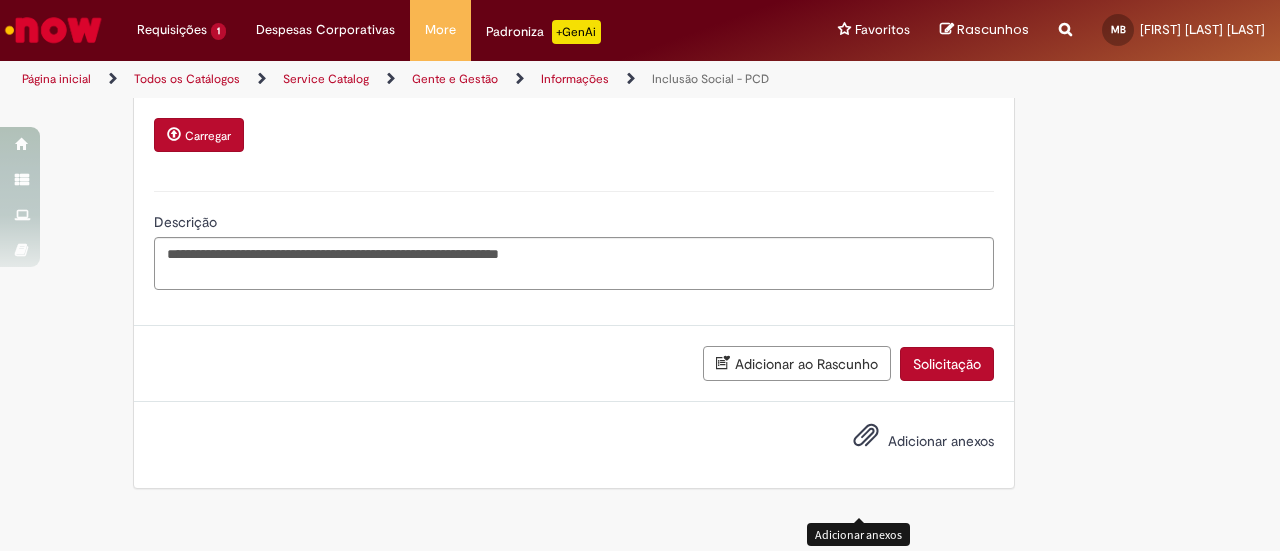 click at bounding box center [866, 436] 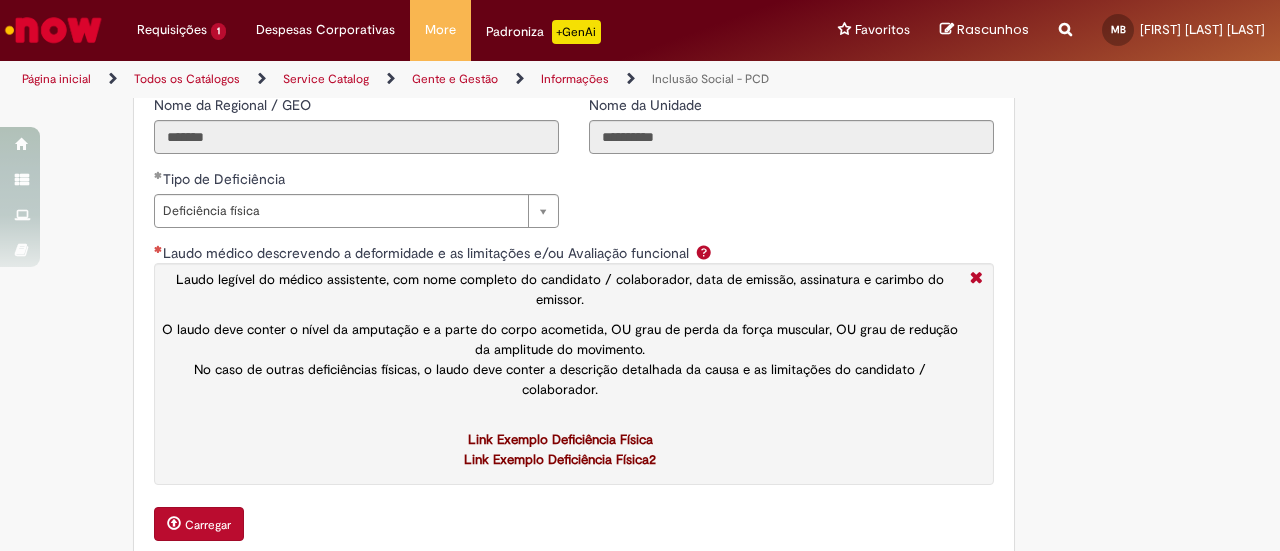 scroll, scrollTop: 1771, scrollLeft: 0, axis: vertical 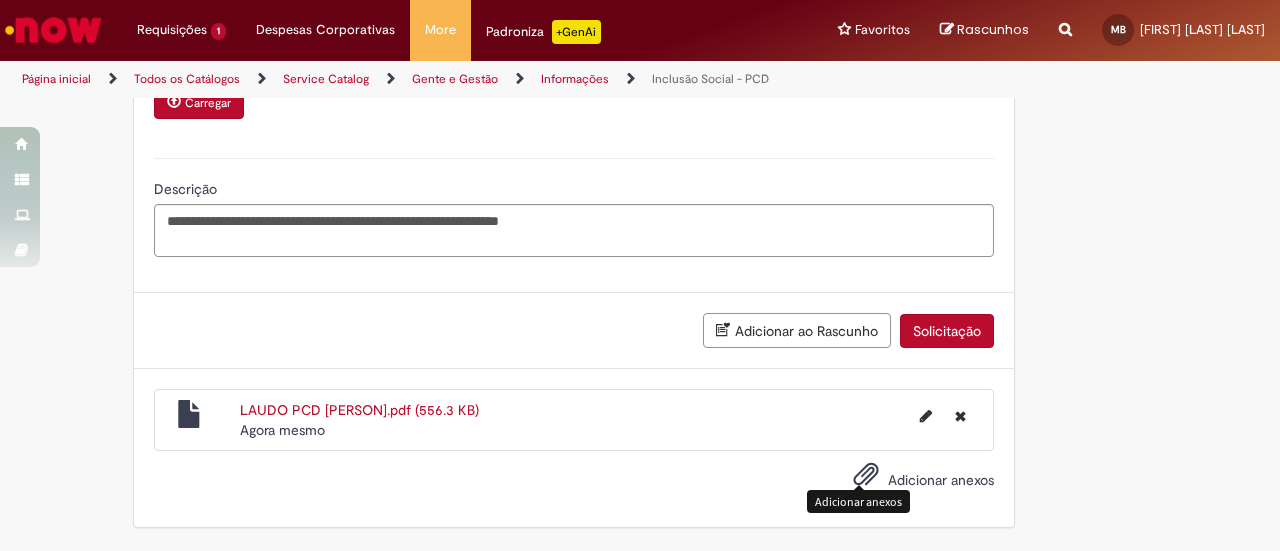 click on "Solicitação" at bounding box center [947, 331] 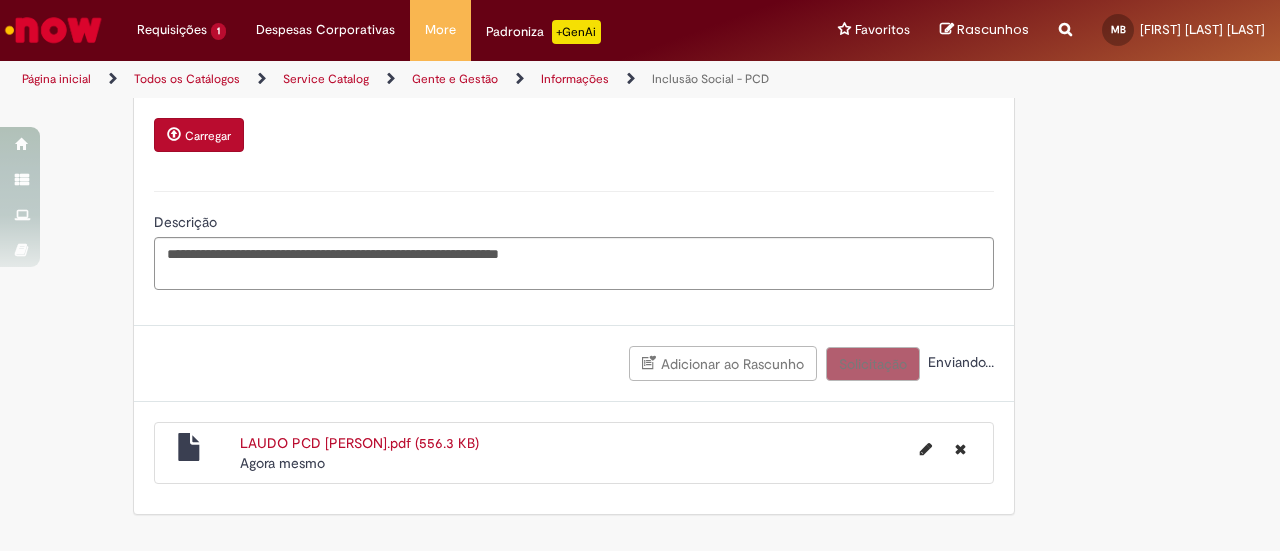 scroll, scrollTop: 1726, scrollLeft: 0, axis: vertical 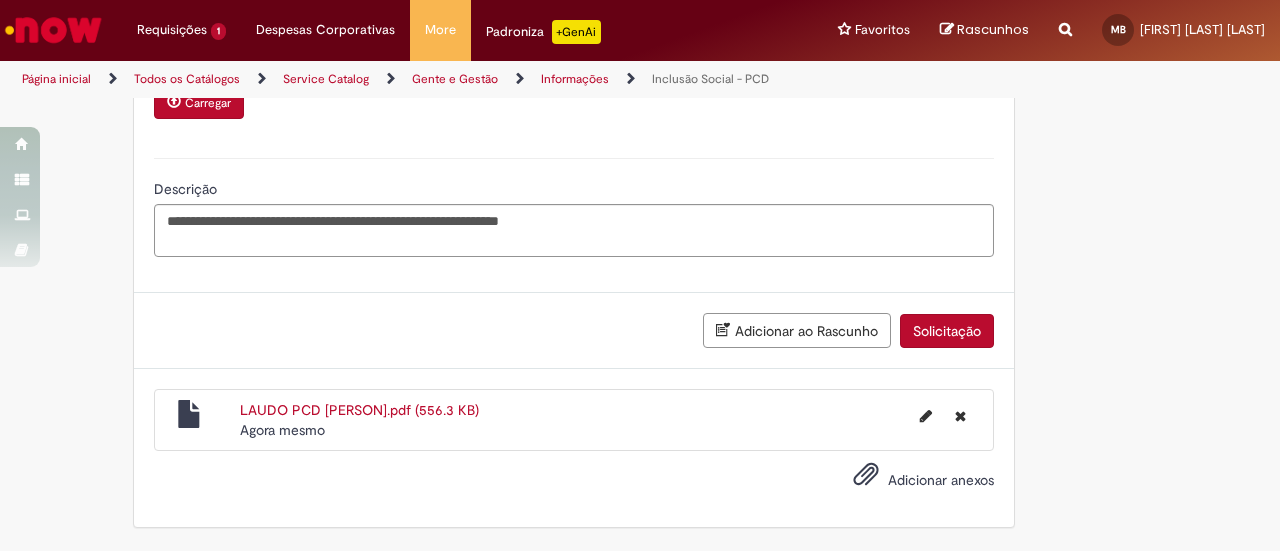 click on "Solicitação" at bounding box center (947, 331) 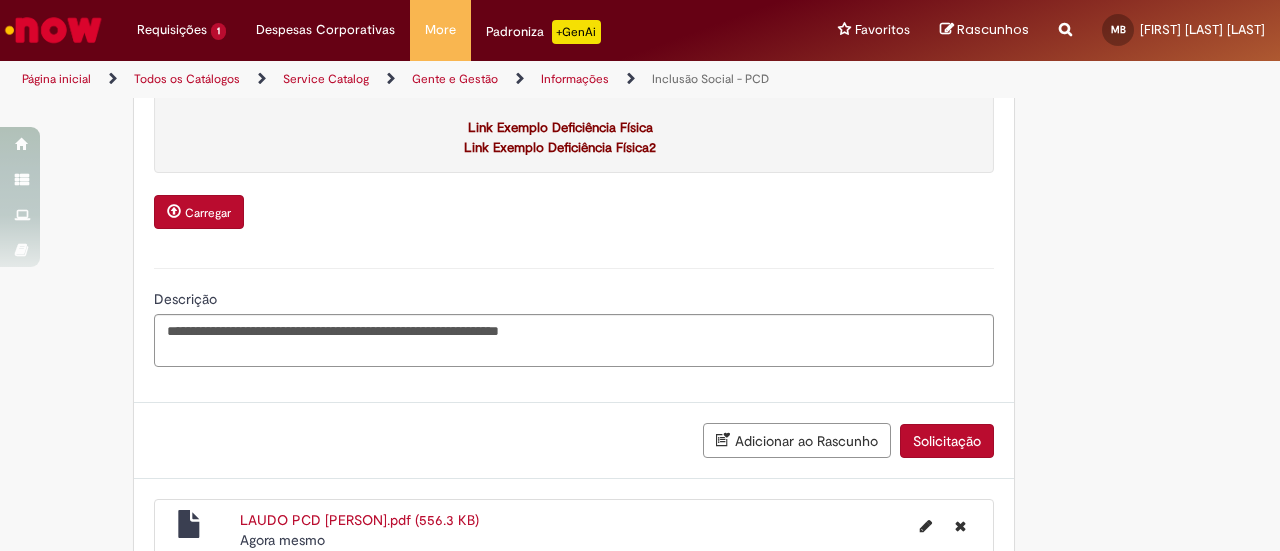 scroll, scrollTop: 1626, scrollLeft: 0, axis: vertical 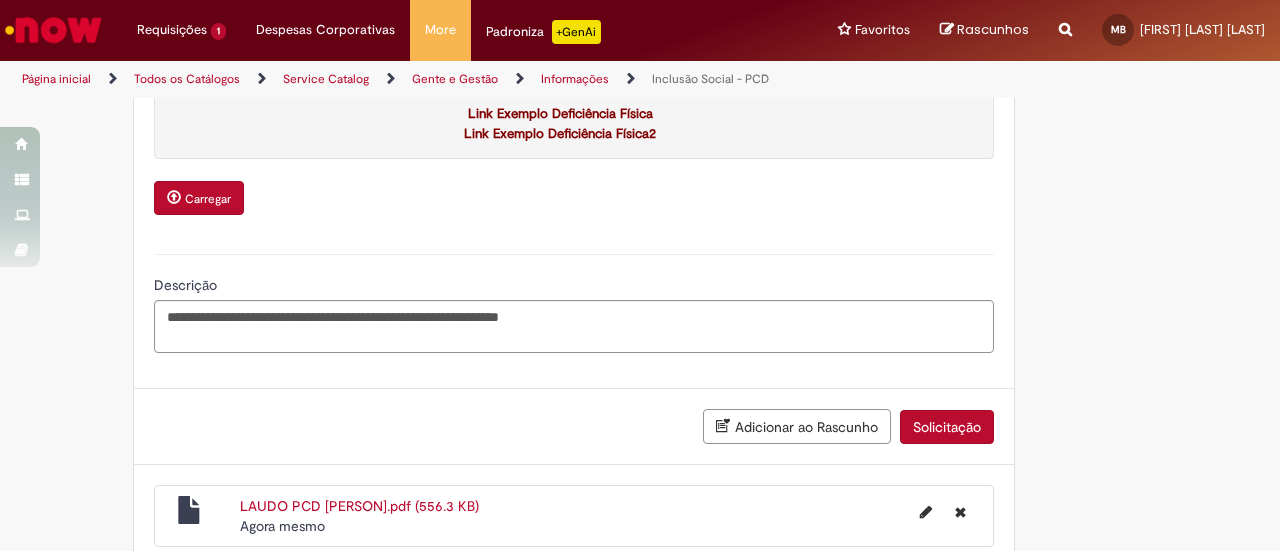 click on "Carregar" at bounding box center [208, 199] 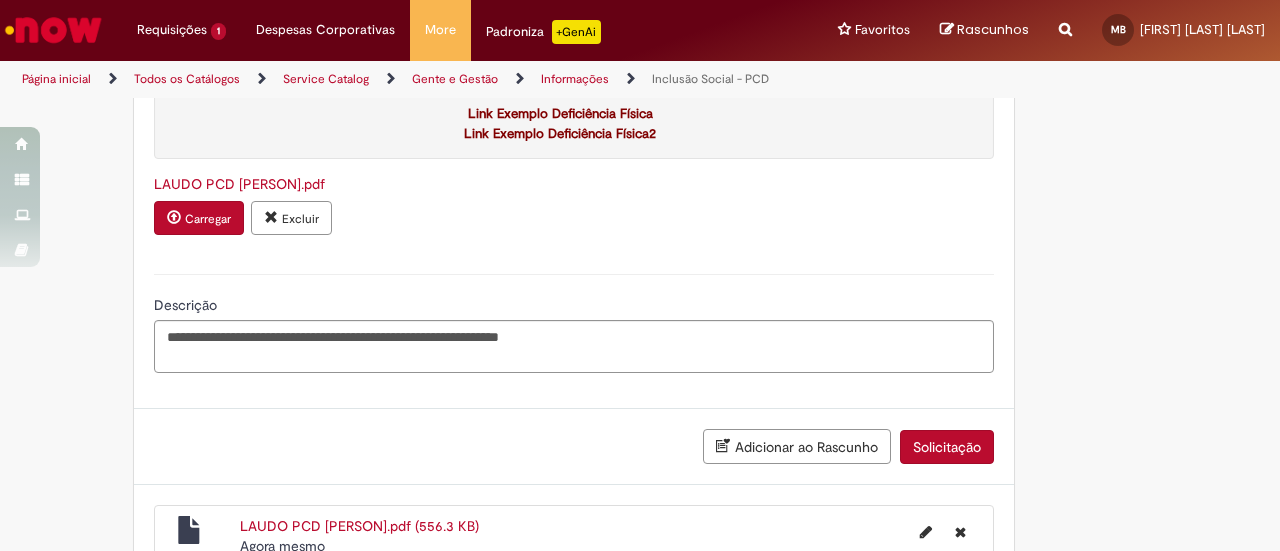 scroll, scrollTop: 1791, scrollLeft: 0, axis: vertical 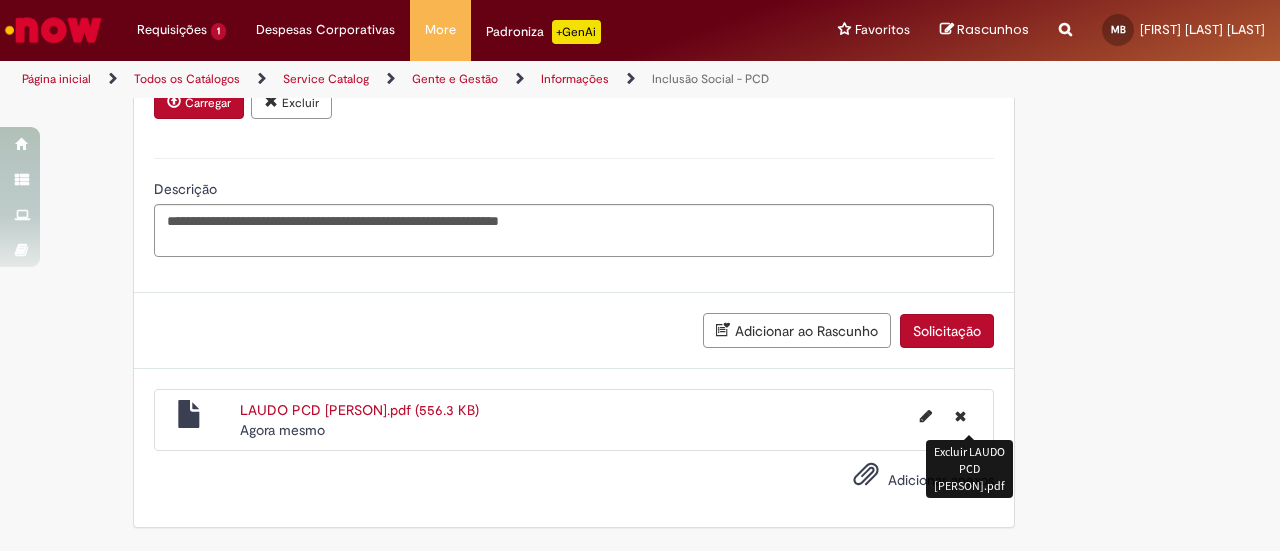 click at bounding box center [960, 416] 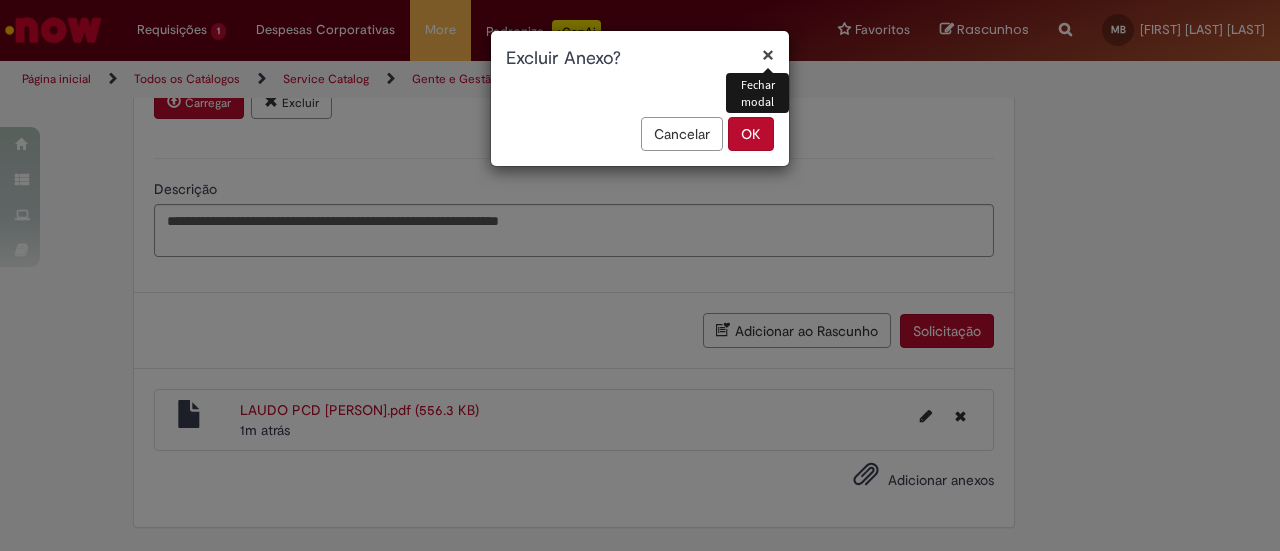 click on "OK" at bounding box center [751, 134] 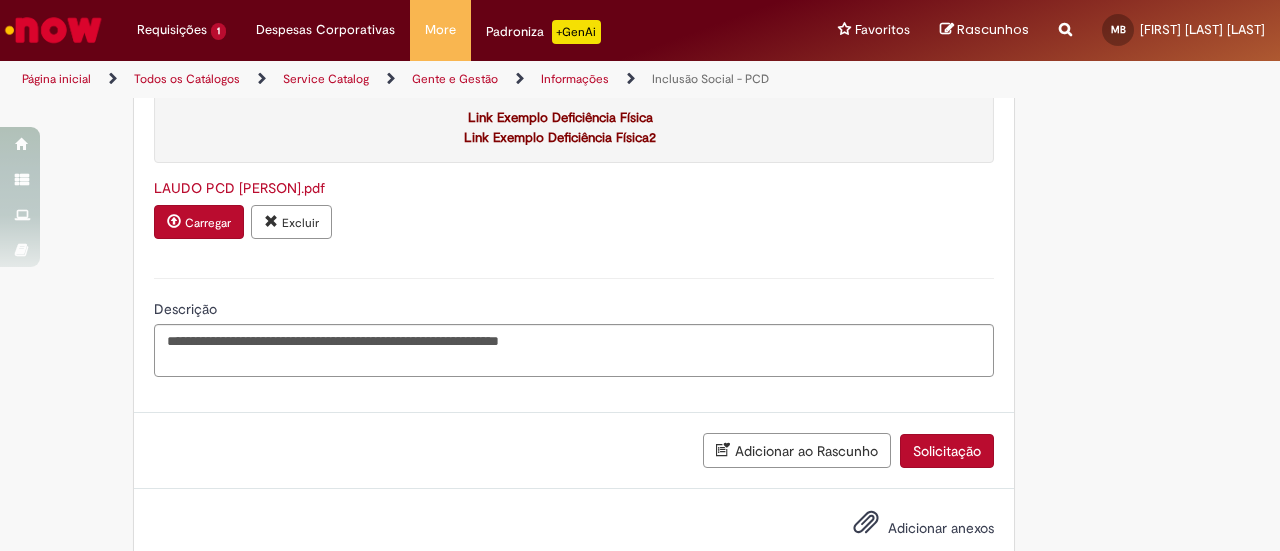 scroll, scrollTop: 1720, scrollLeft: 0, axis: vertical 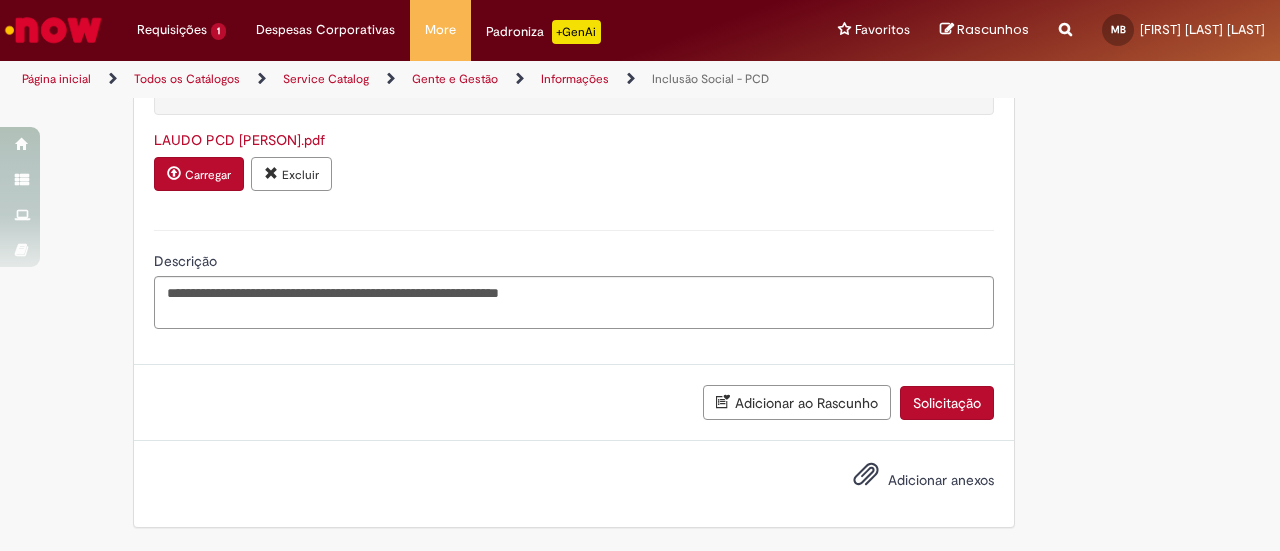 click on "Solicitação" at bounding box center (947, 403) 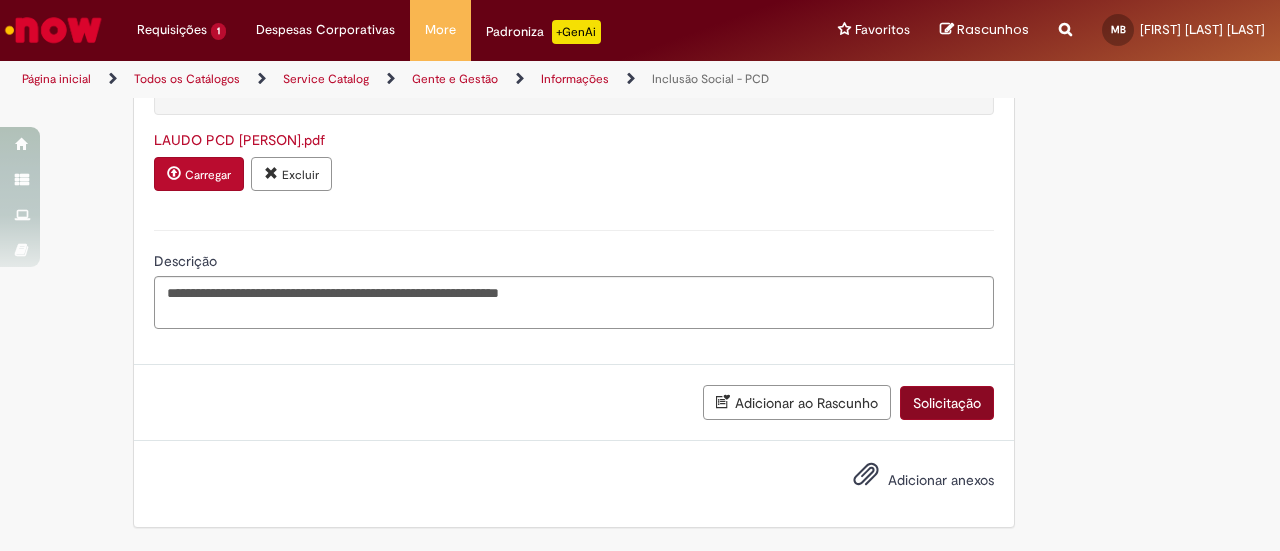 scroll, scrollTop: 1674, scrollLeft: 0, axis: vertical 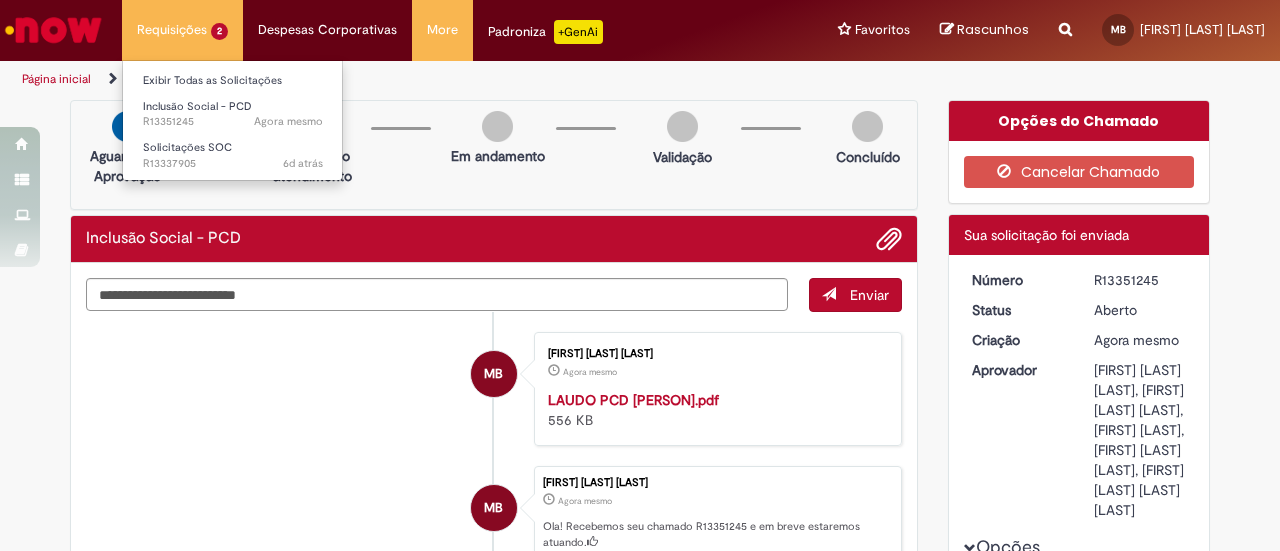 click on "R13351245" at bounding box center (182, 30) 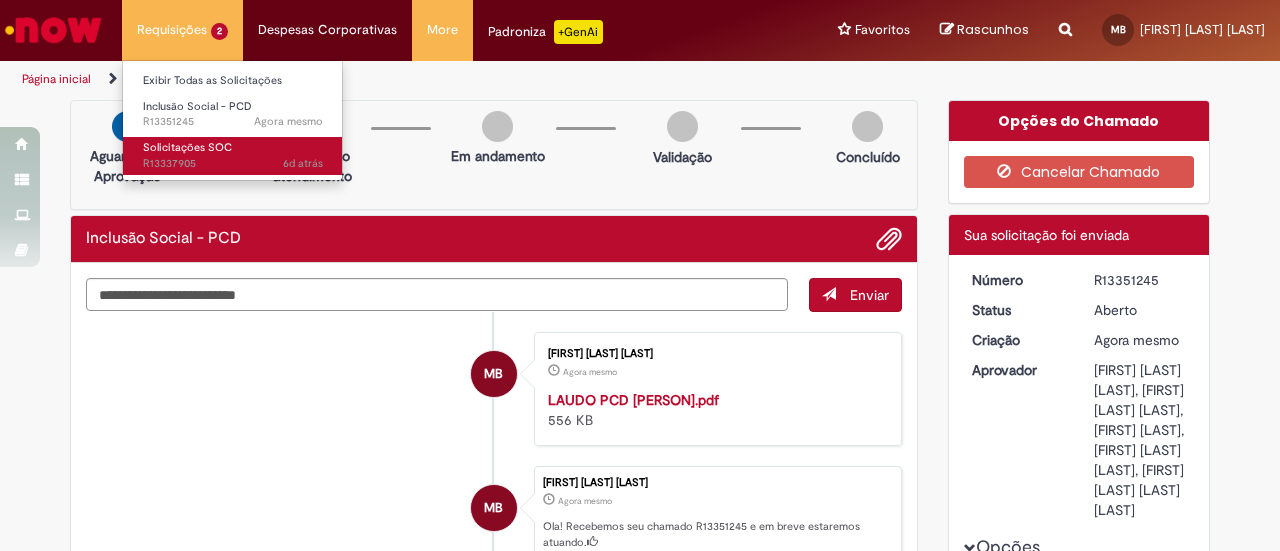 click on "Solicitações SOC" at bounding box center (187, 147) 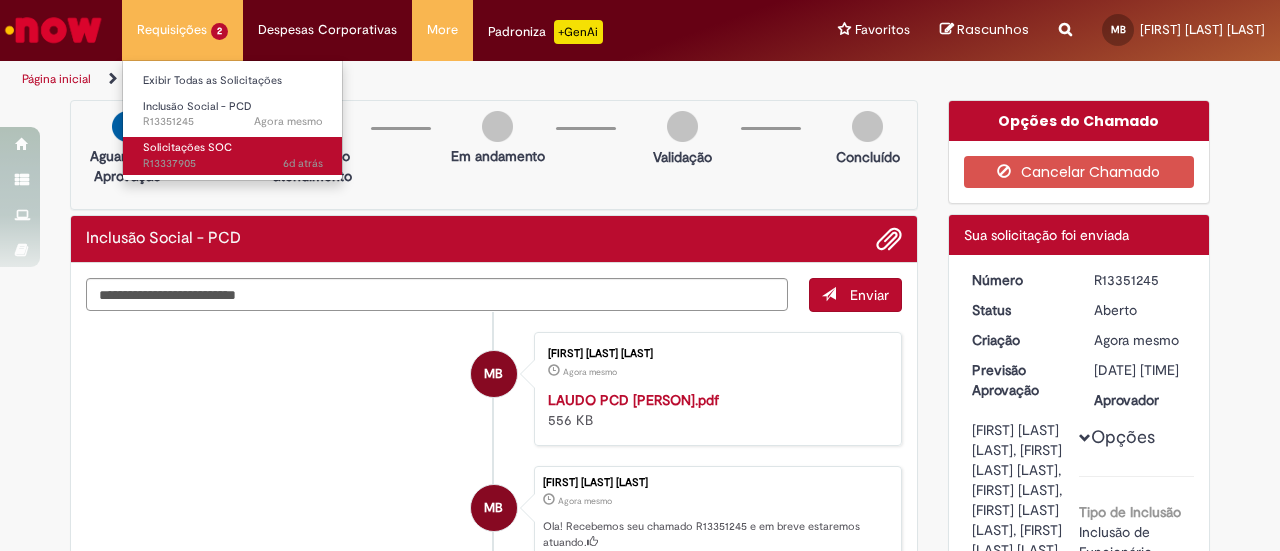click on "6d atrás 6 dias atrás  R13337905" at bounding box center [233, 164] 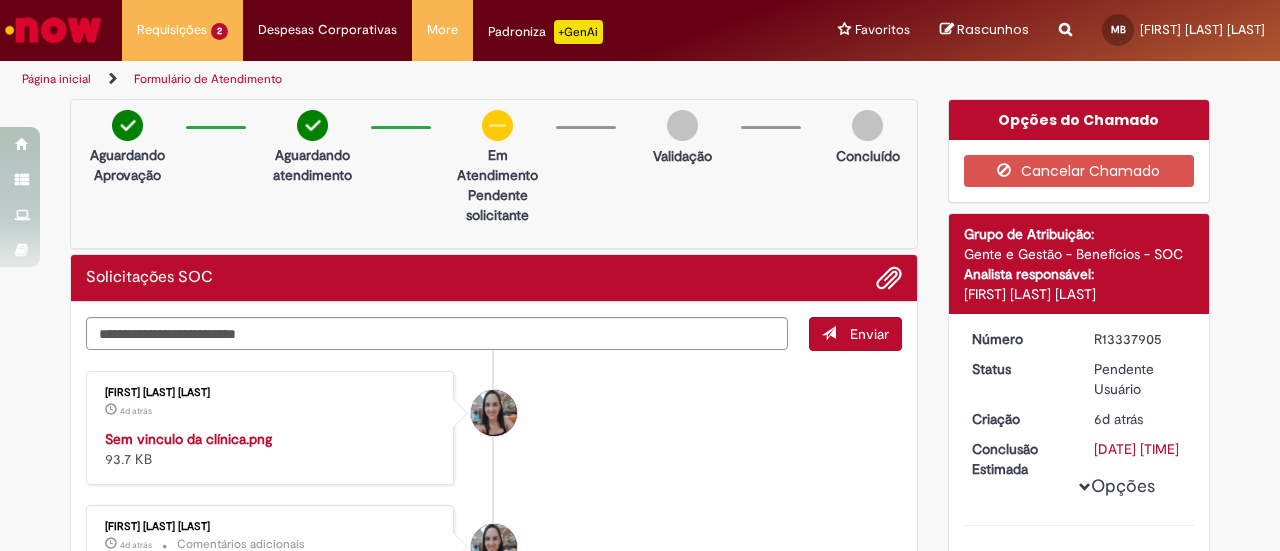 scroll, scrollTop: 0, scrollLeft: 0, axis: both 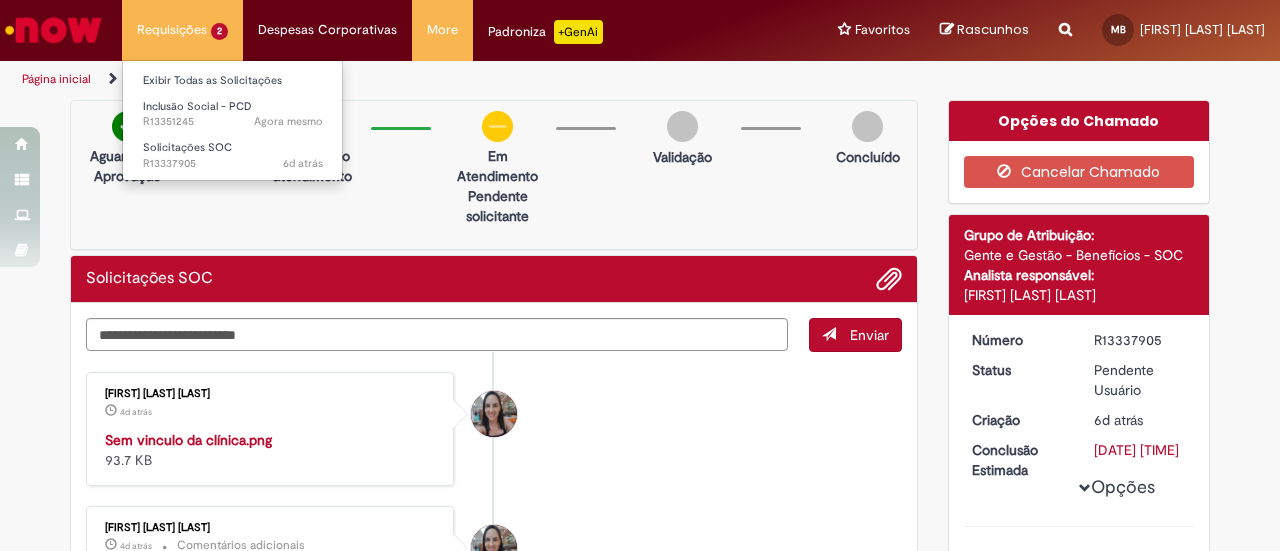 click on "R13351245" at bounding box center (182, 30) 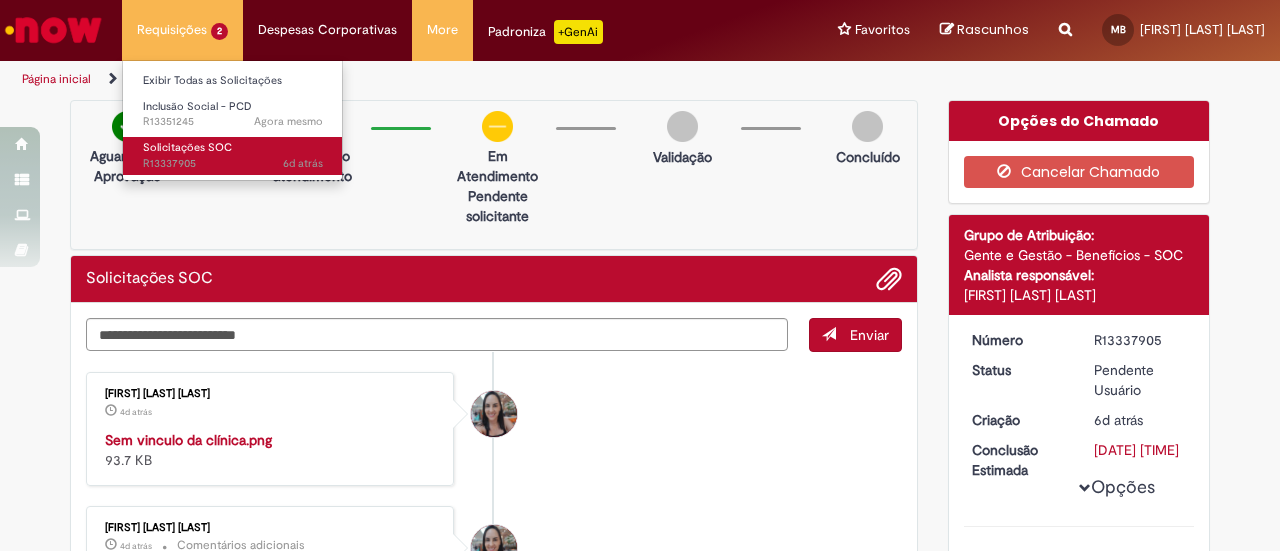 click on "Solicitações SOC" at bounding box center [187, 147] 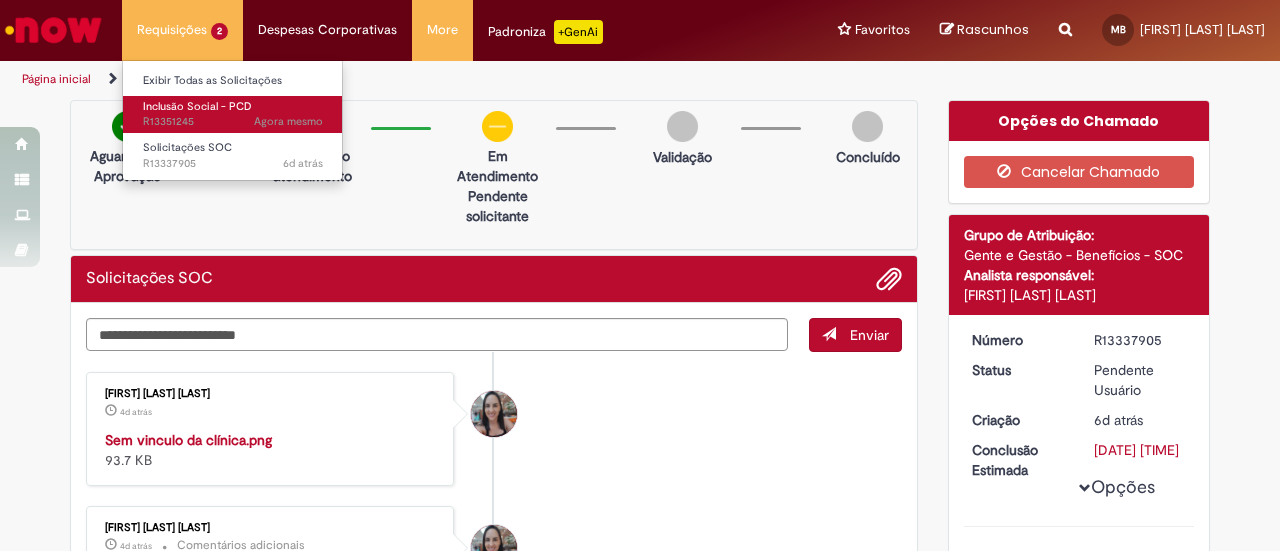 click on "Inclusão Social - PCD" at bounding box center (197, 106) 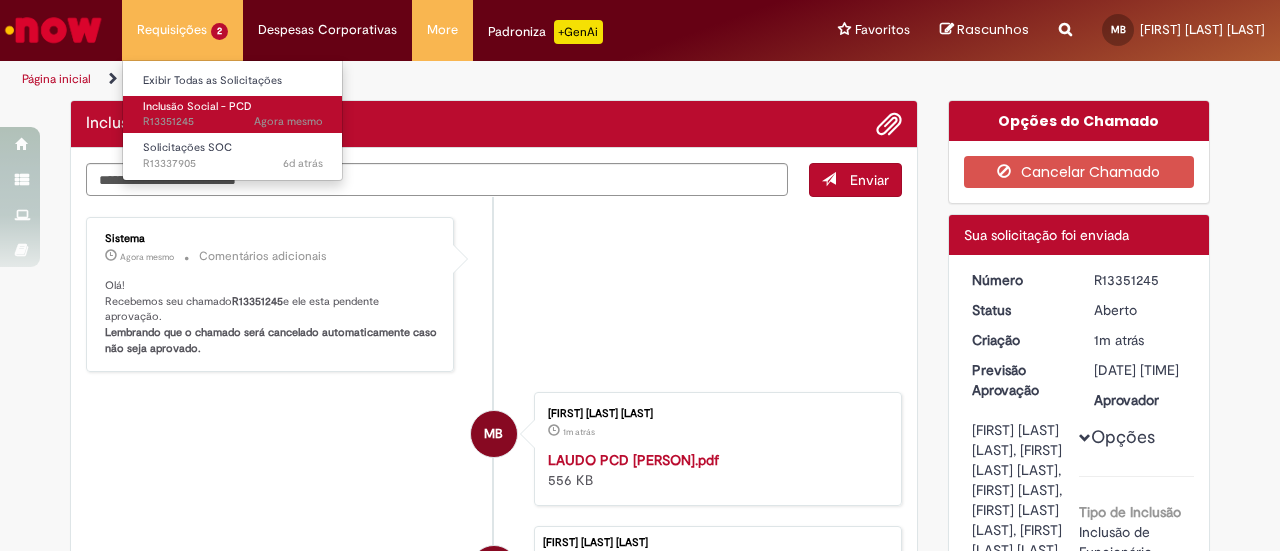 click on "Inclusão Social - PCD" at bounding box center [197, 106] 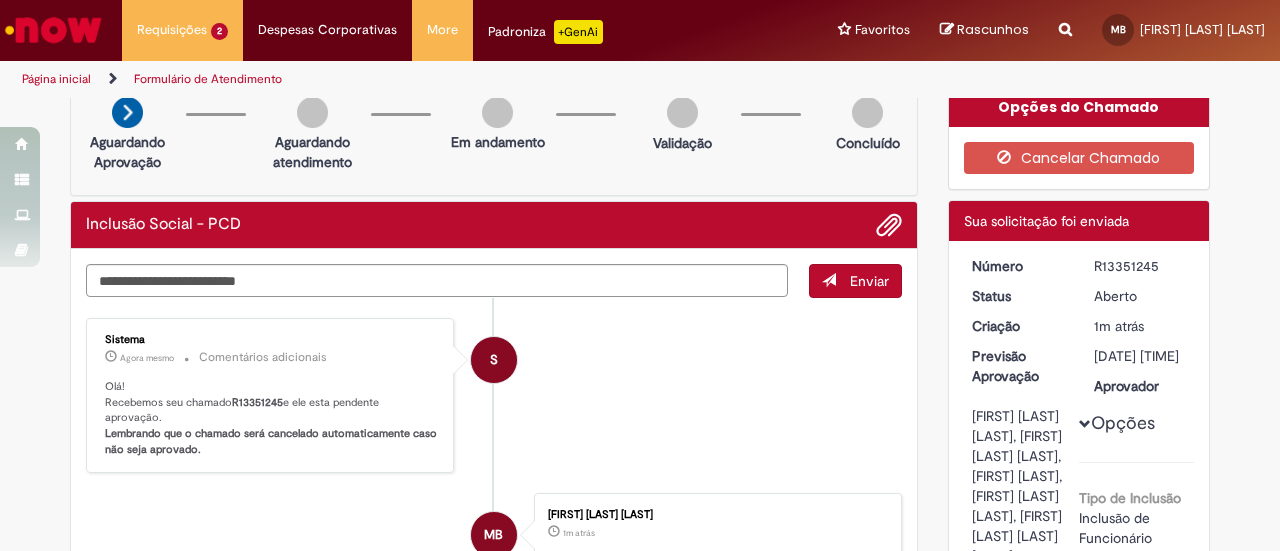 scroll, scrollTop: 0, scrollLeft: 0, axis: both 